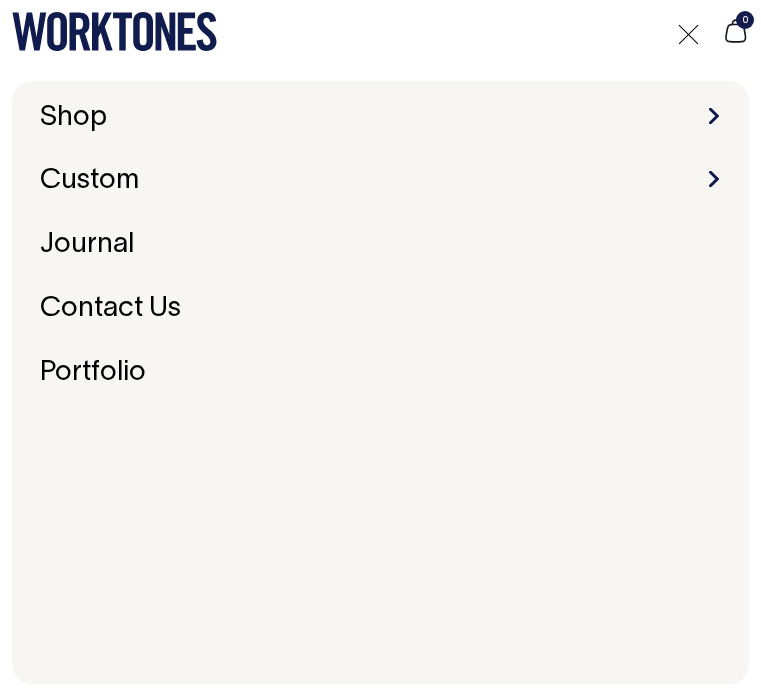 scroll, scrollTop: 0, scrollLeft: 0, axis: both 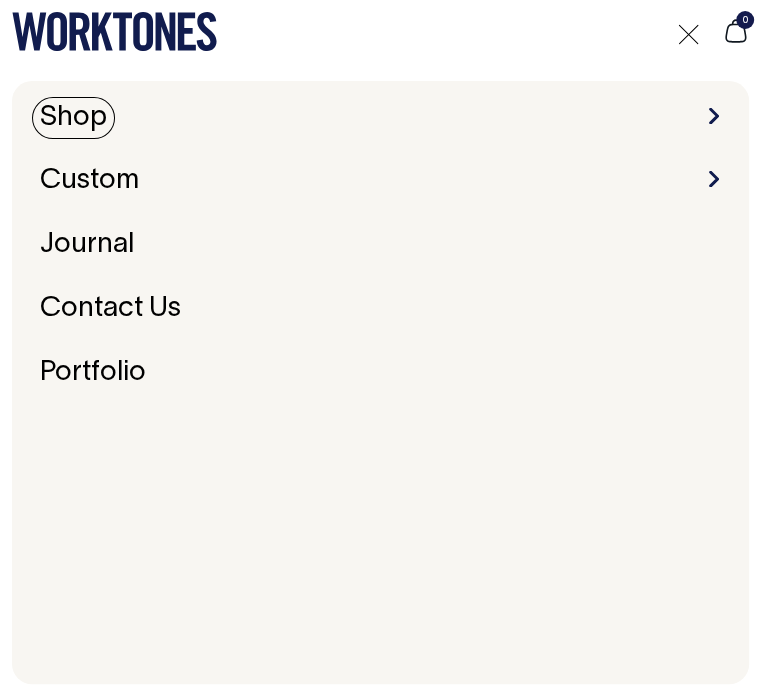 click on "Shop" at bounding box center [73, 118] 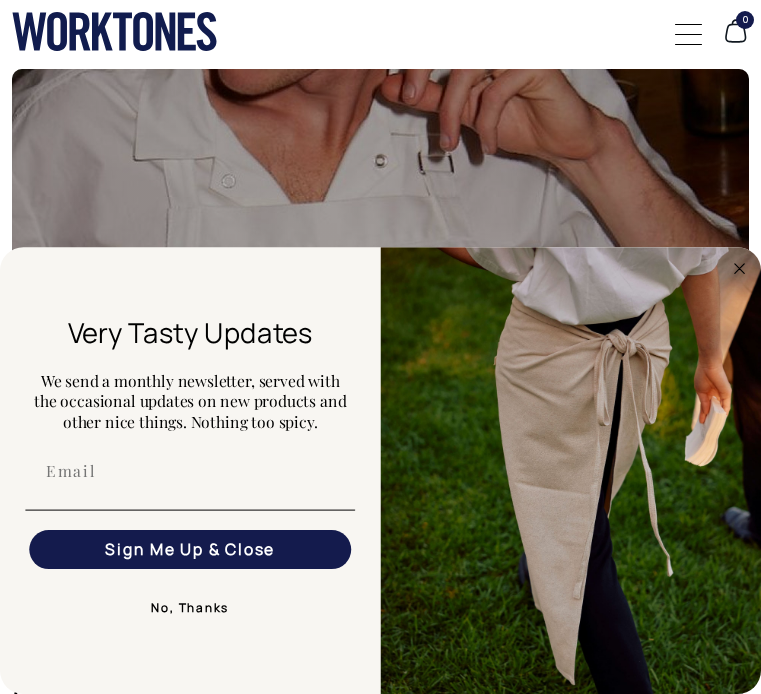 scroll, scrollTop: 0, scrollLeft: 0, axis: both 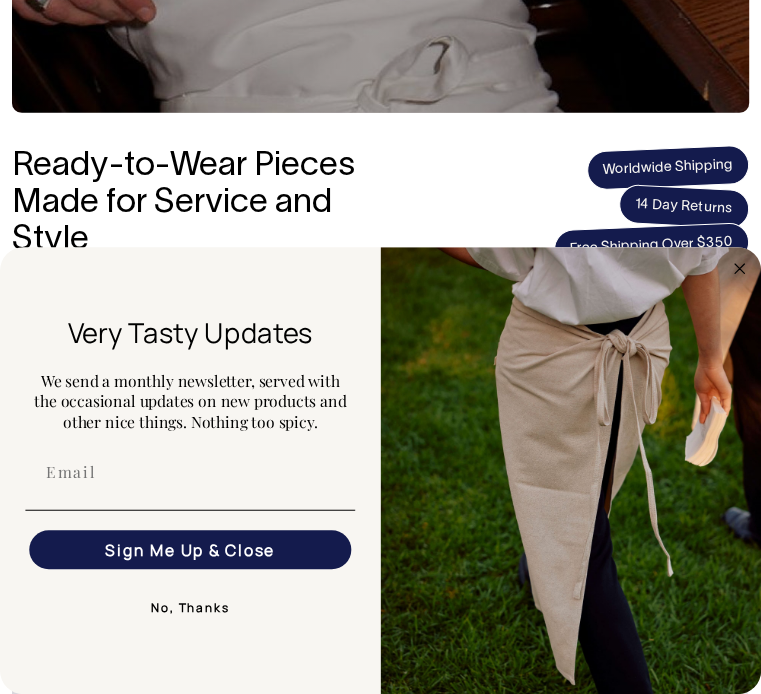 click 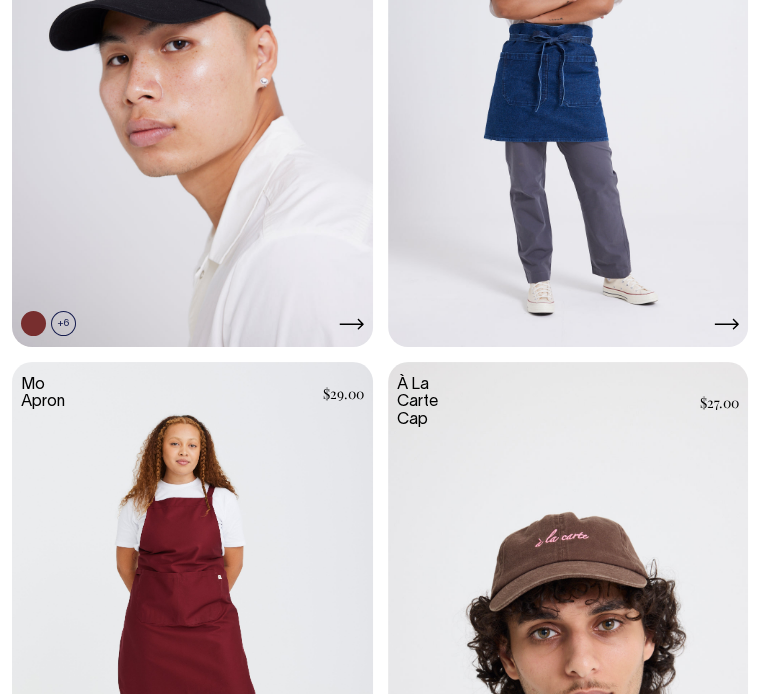scroll, scrollTop: 1122, scrollLeft: 0, axis: vertical 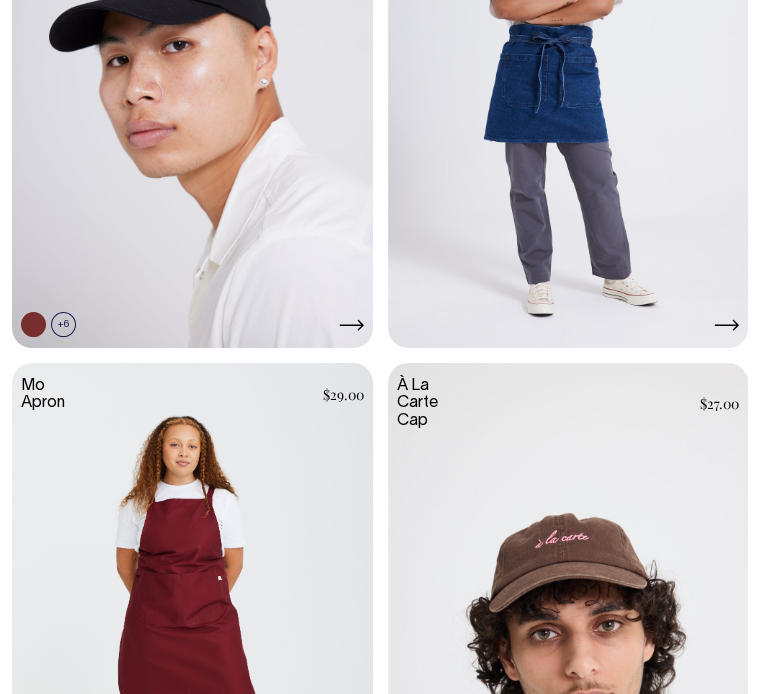 click at bounding box center (568, 1190) 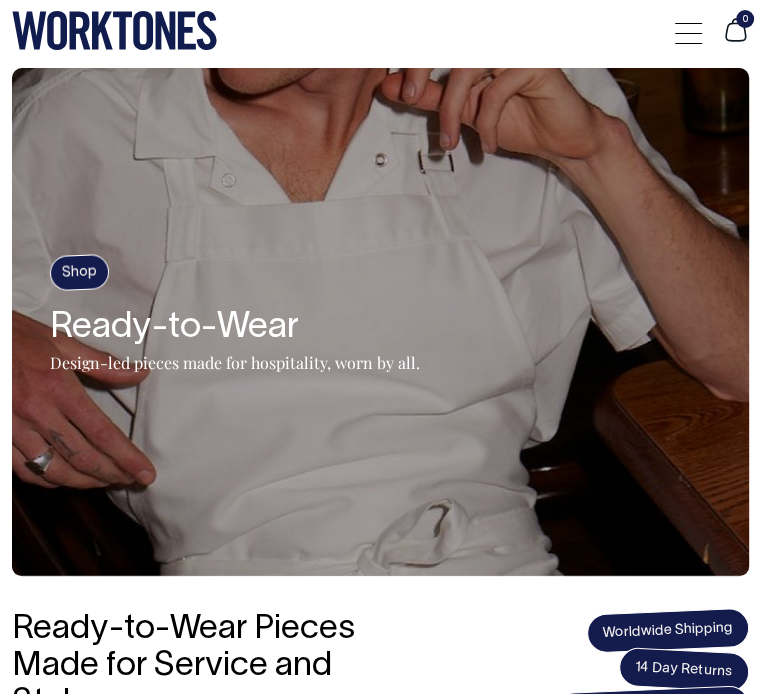 scroll, scrollTop: 0, scrollLeft: 0, axis: both 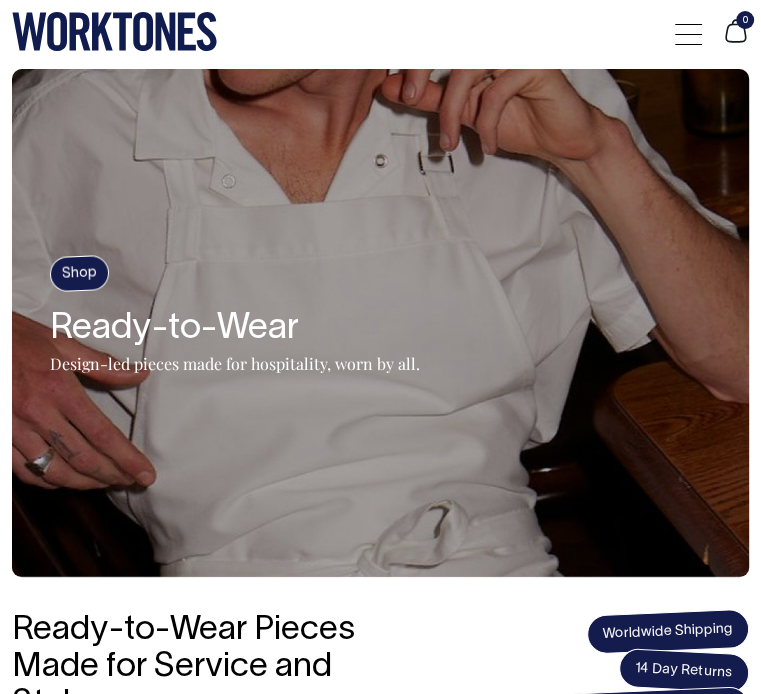 click at bounding box center (688, 34) 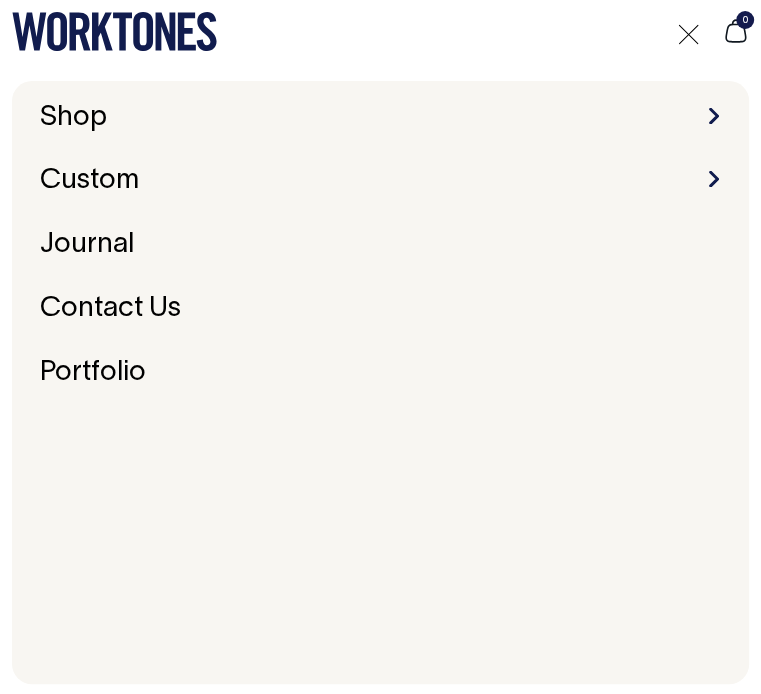 click on "Shop
Accessories
Aprons
Workwear" at bounding box center [380, 118] 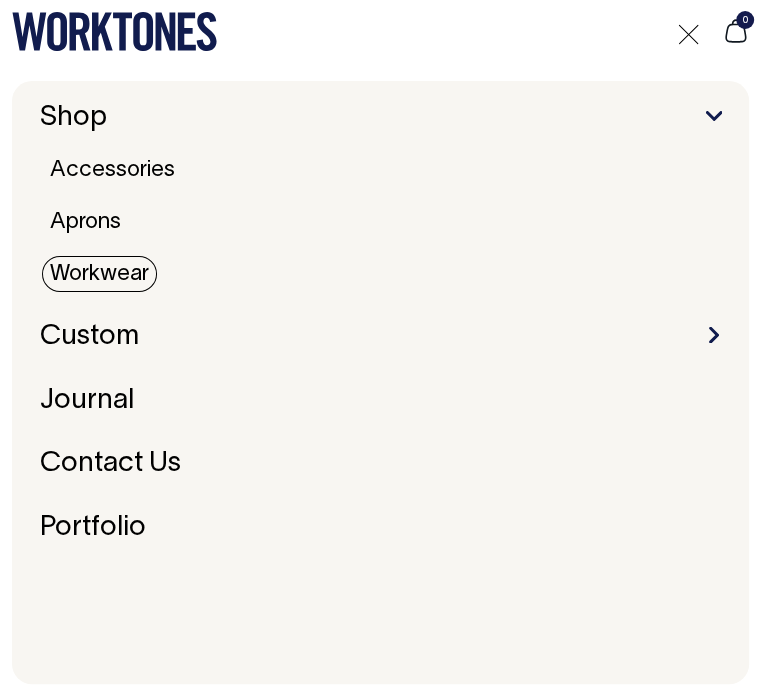 click on "Workwear" at bounding box center (99, 274) 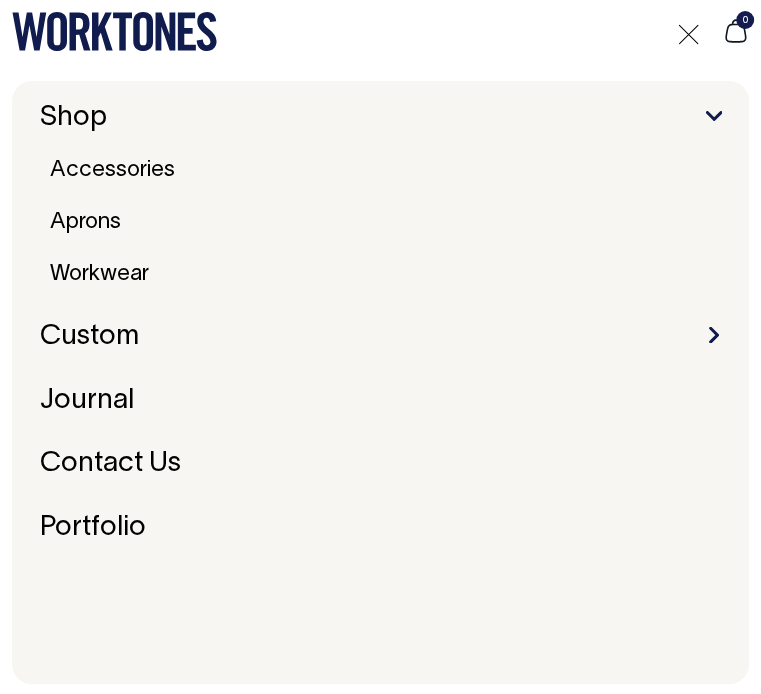 click at bounding box center (688, 34) 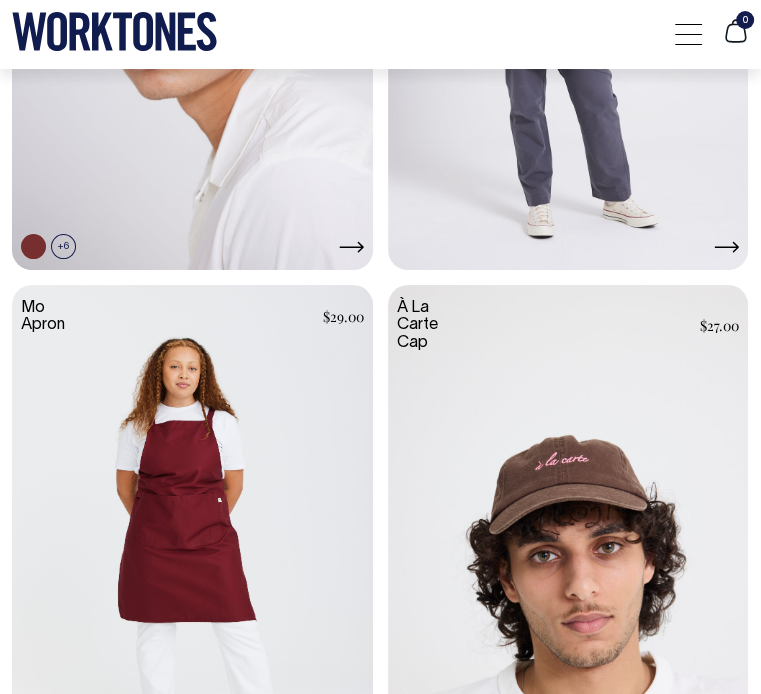 click at bounding box center [568, 1112] 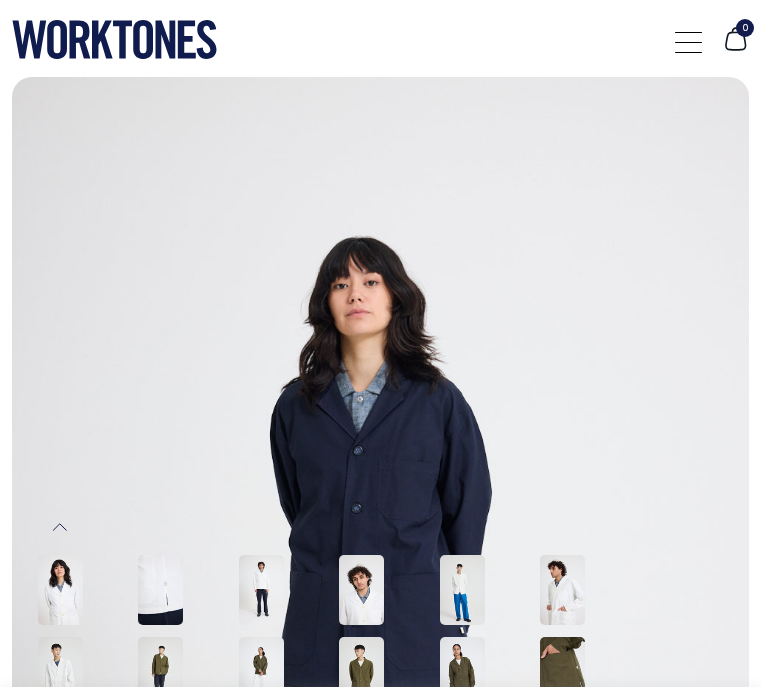 scroll, scrollTop: 0, scrollLeft: 0, axis: both 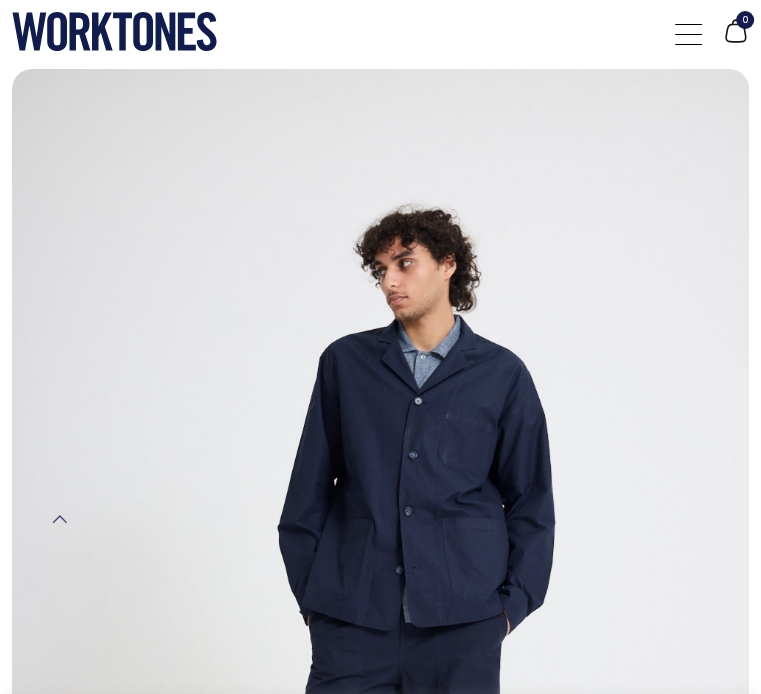 click at bounding box center [160, -236] 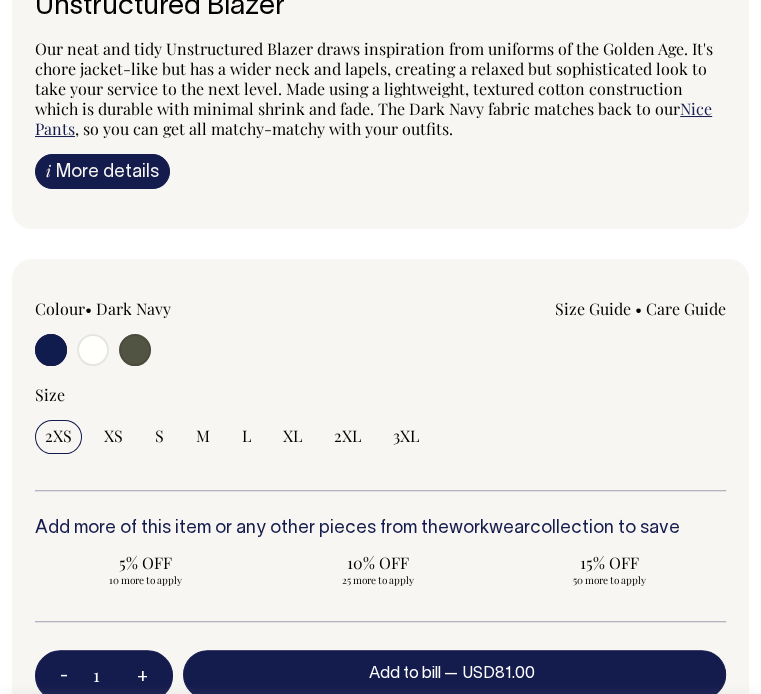 scroll, scrollTop: 1124, scrollLeft: 0, axis: vertical 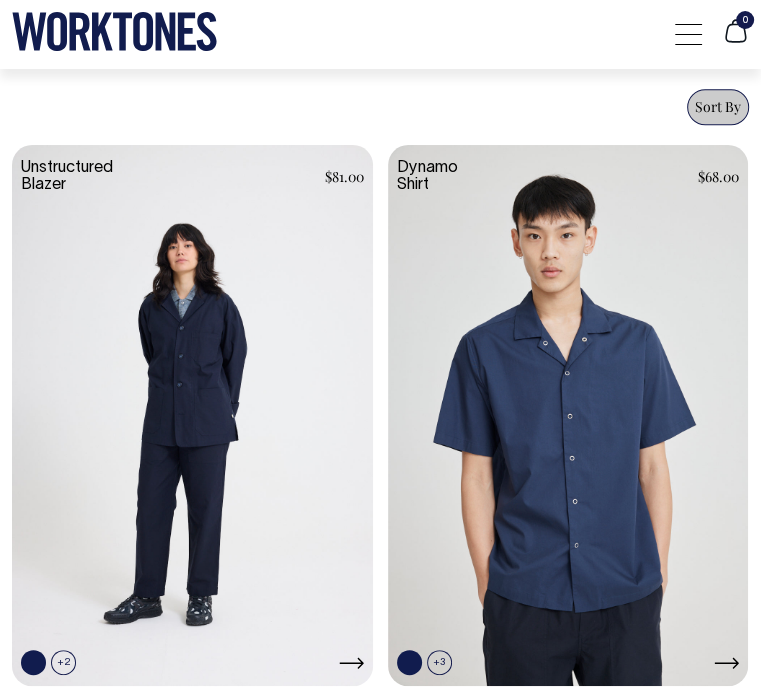 click at bounding box center (0, 0) 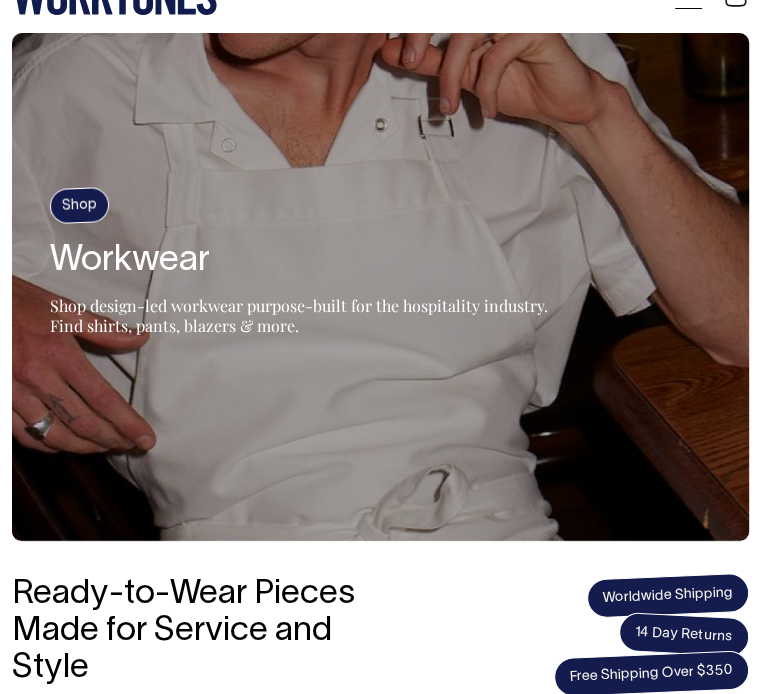 scroll, scrollTop: 34, scrollLeft: 0, axis: vertical 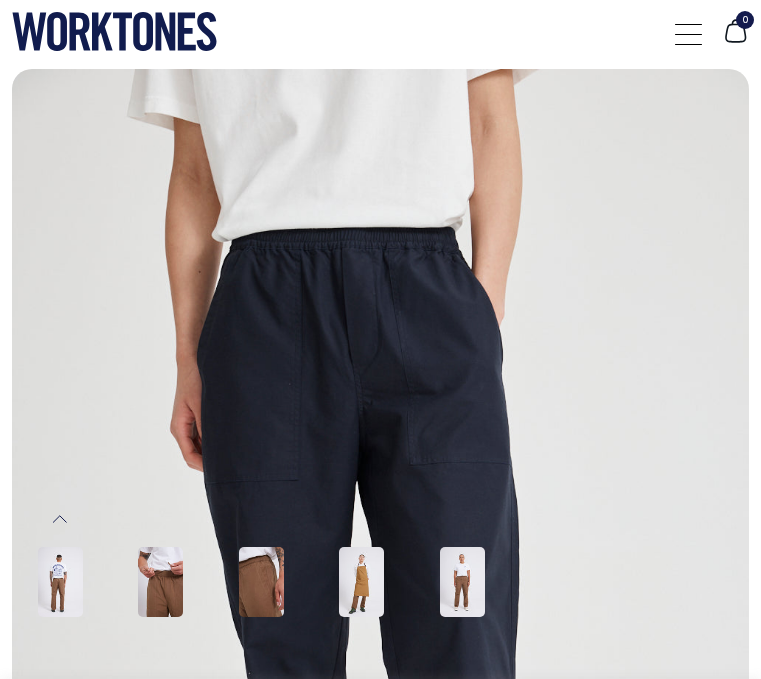 radio on "true" 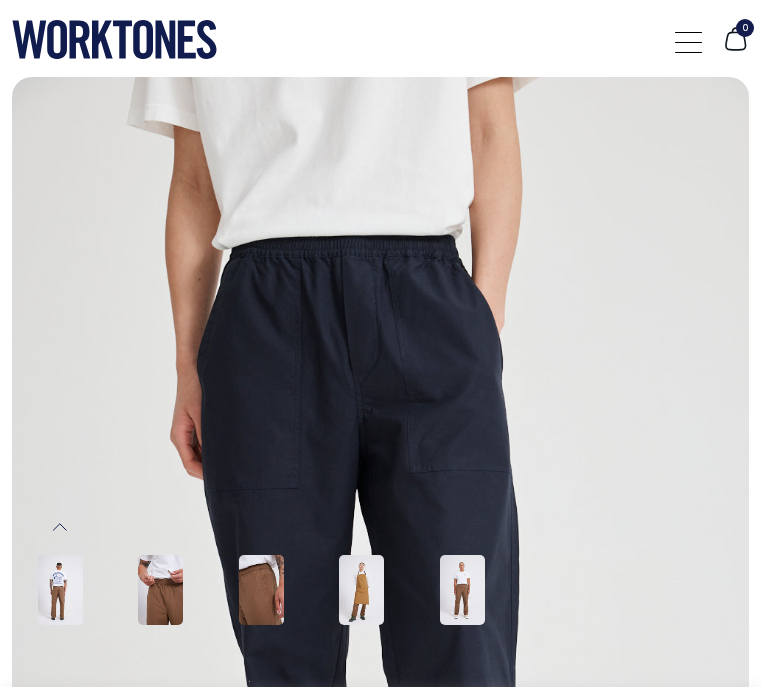 scroll, scrollTop: 0, scrollLeft: 0, axis: both 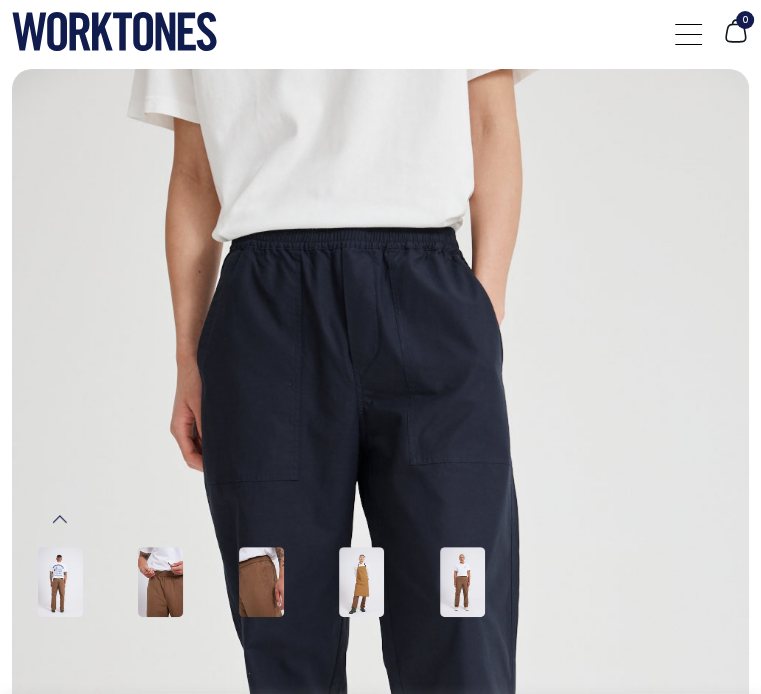 radio on "false" 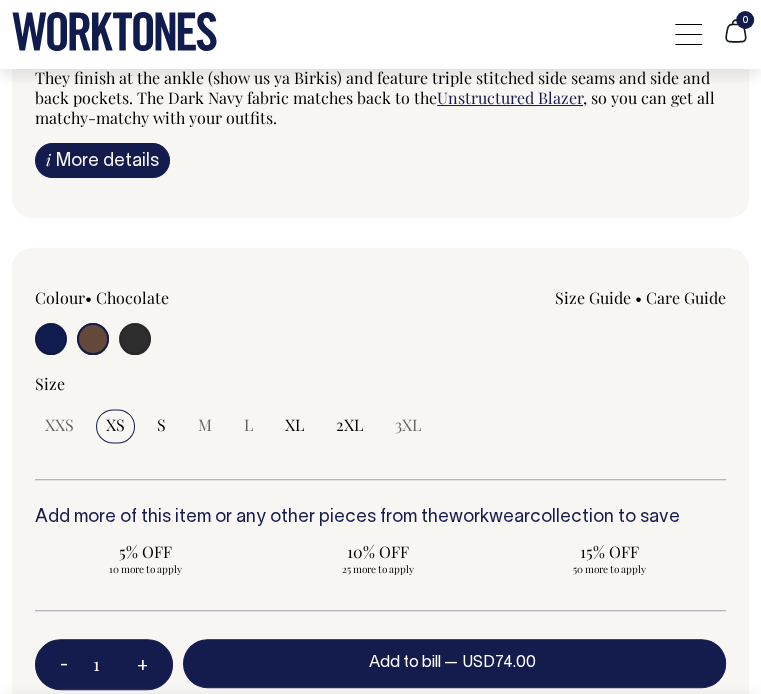 scroll, scrollTop: 1252, scrollLeft: 0, axis: vertical 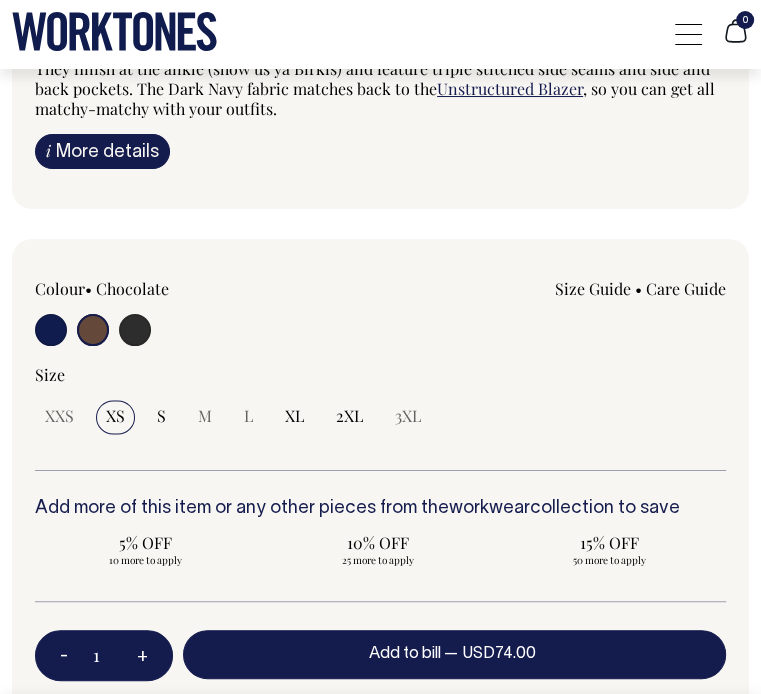 click at bounding box center [135, 330] 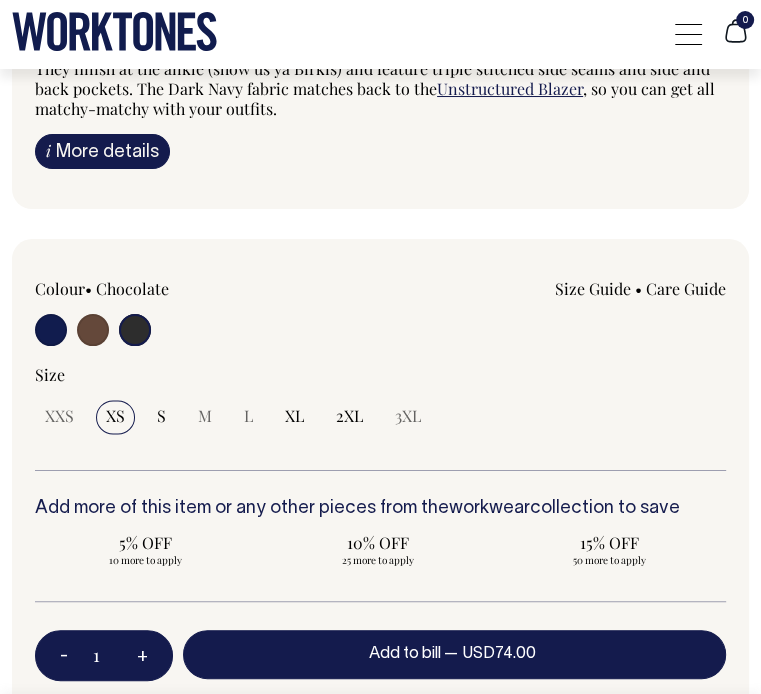 radio on "true" 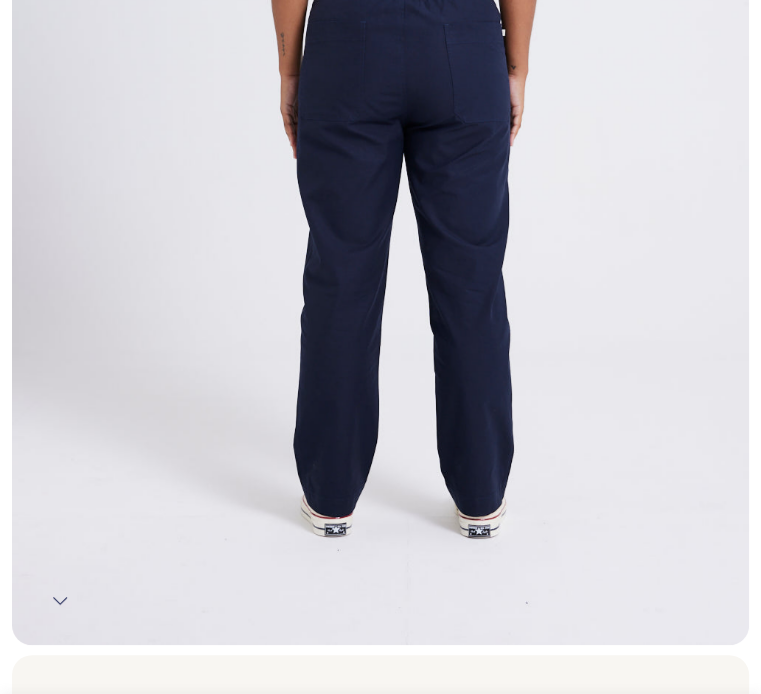 scroll, scrollTop: 528, scrollLeft: 0, axis: vertical 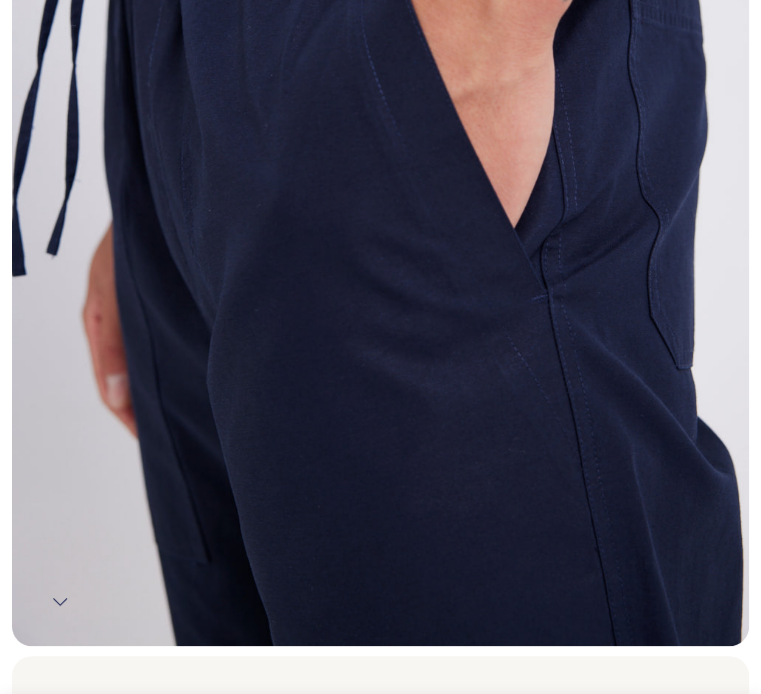 click at bounding box center (361, -764) 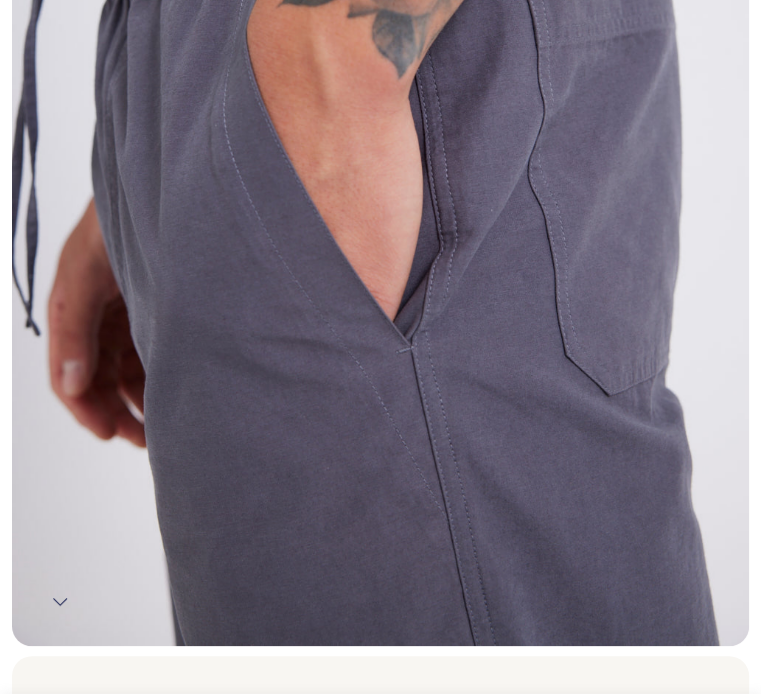 click at bounding box center (361, -1008) 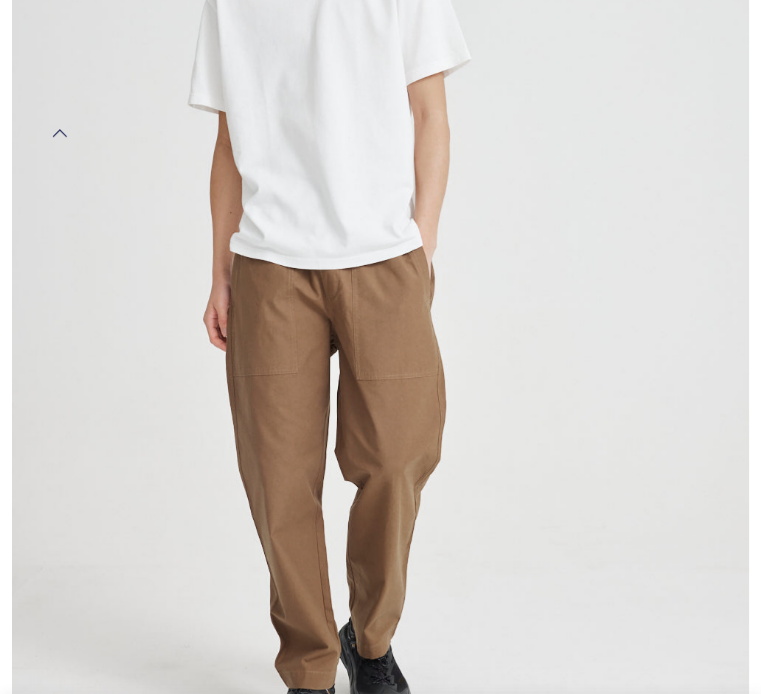 scroll, scrollTop: 401, scrollLeft: 0, axis: vertical 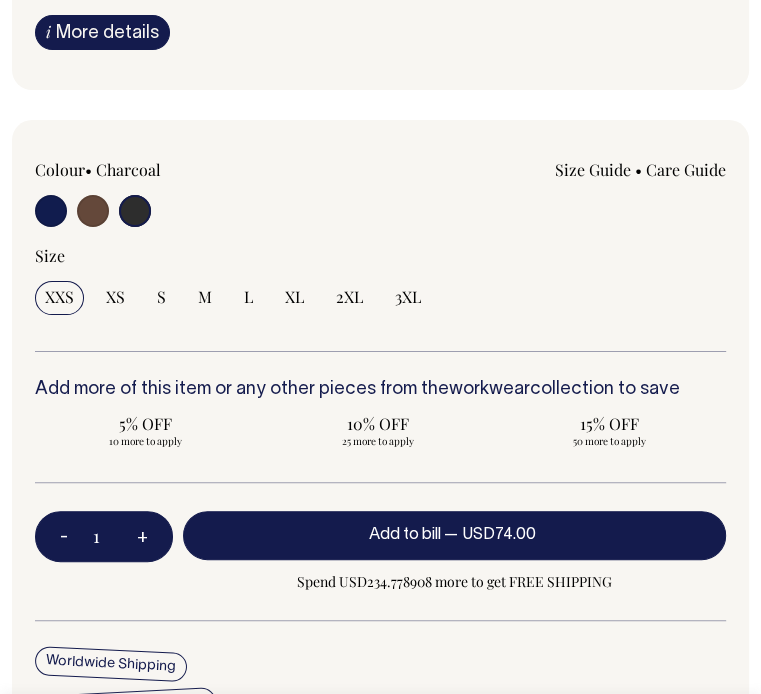 click at bounding box center (135, 211) 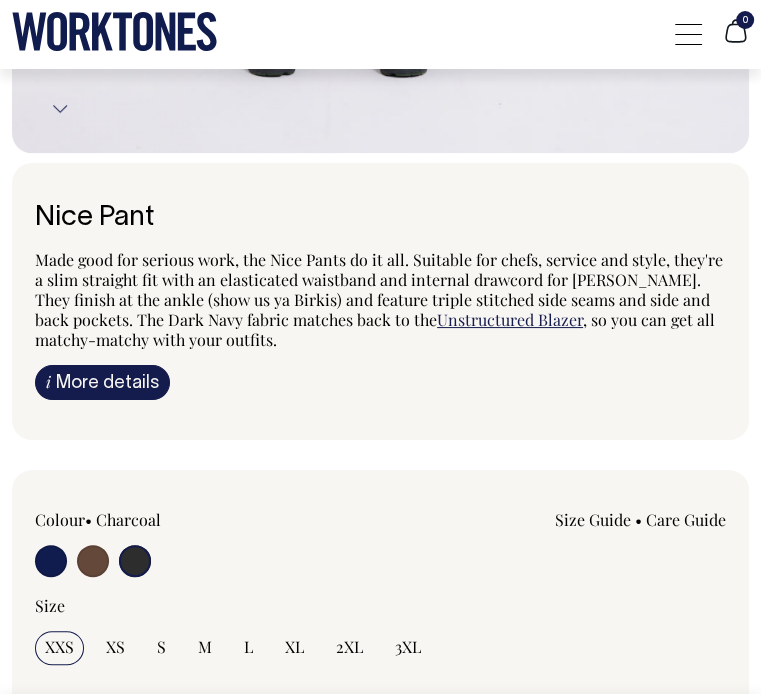 click at bounding box center (135, 561) 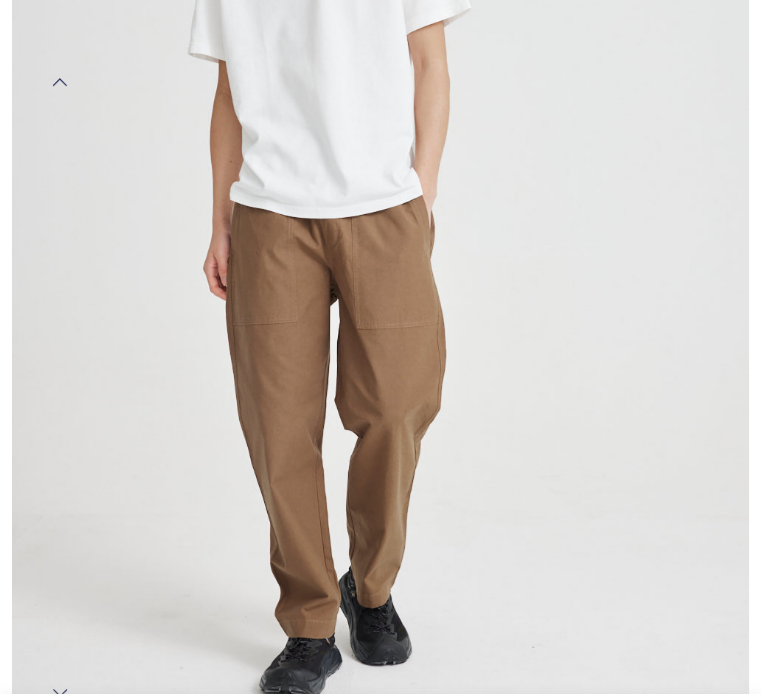 scroll, scrollTop: 429, scrollLeft: 0, axis: vertical 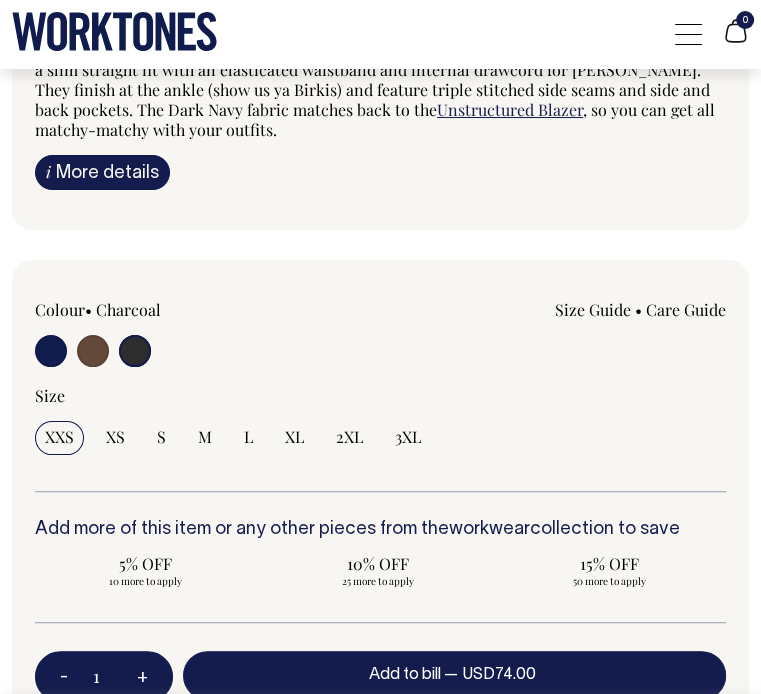 click at bounding box center (135, 351) 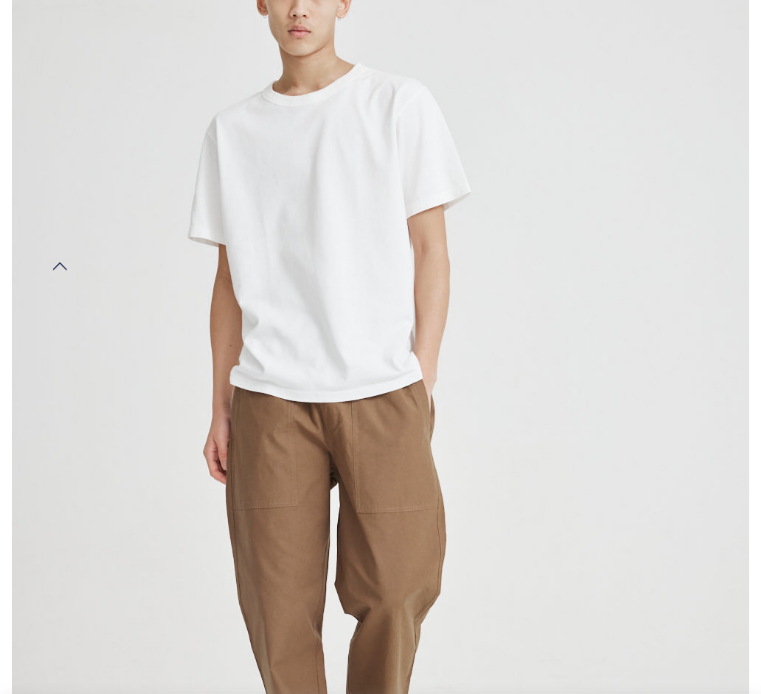 scroll, scrollTop: 252, scrollLeft: 0, axis: vertical 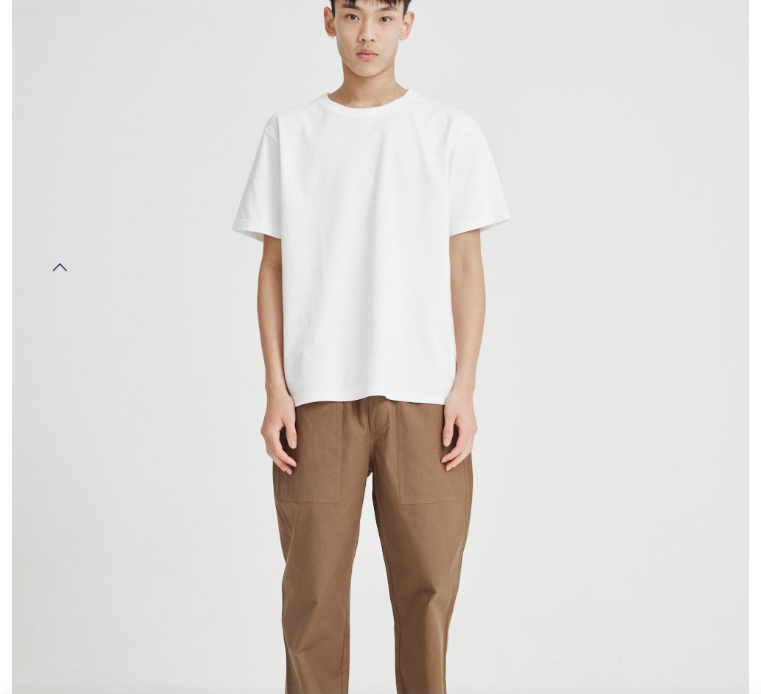 click on "Previous" at bounding box center [60, 267] 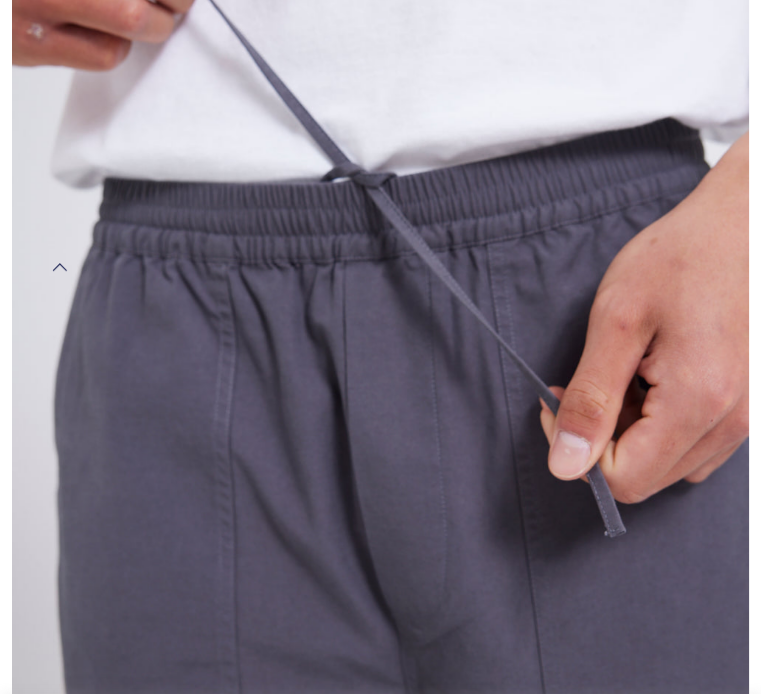 click on "Previous" at bounding box center [60, 267] 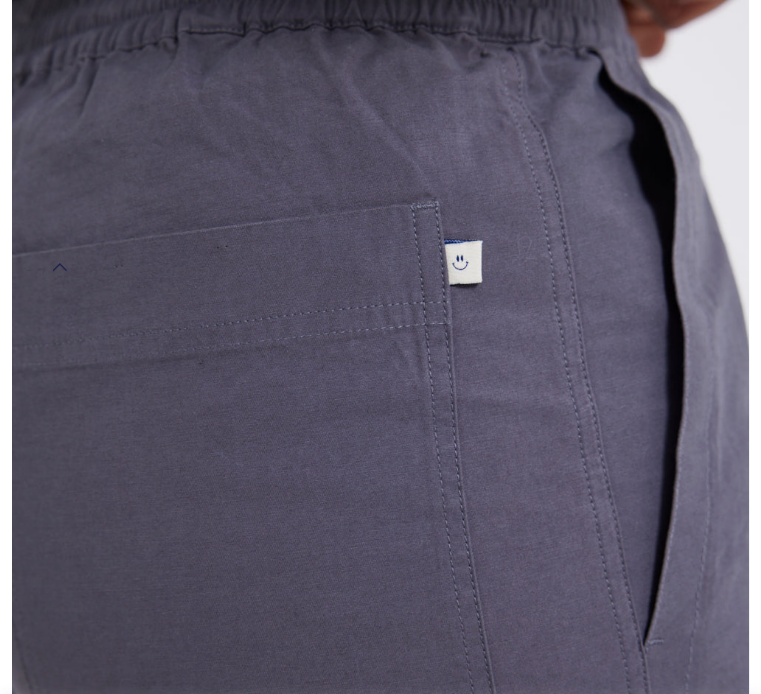 click at bounding box center [60, -895] 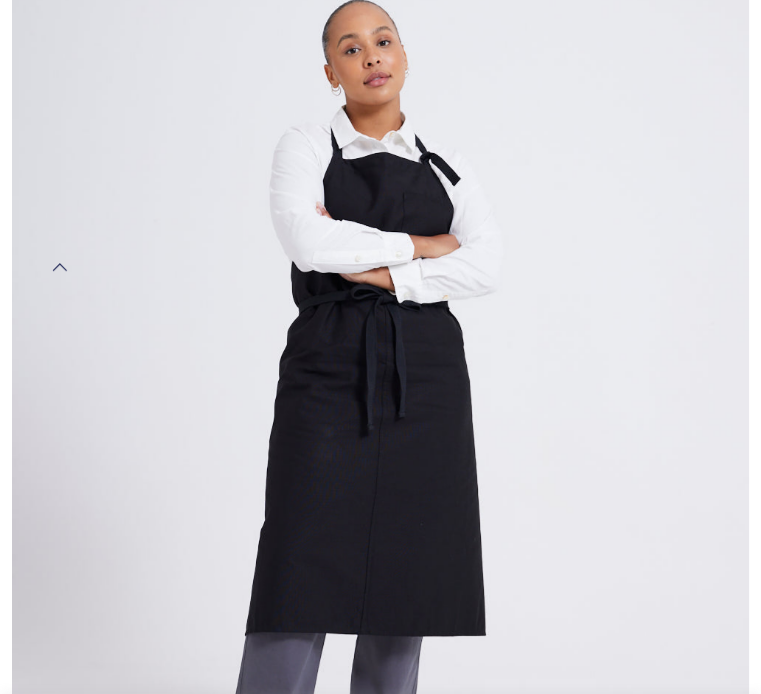 click at bounding box center [160, -814] 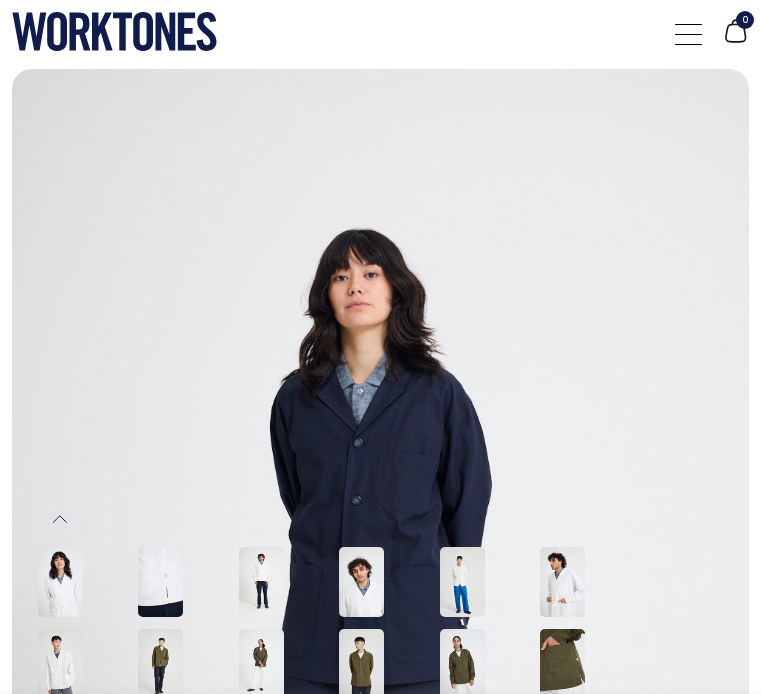 scroll, scrollTop: 0, scrollLeft: 0, axis: both 